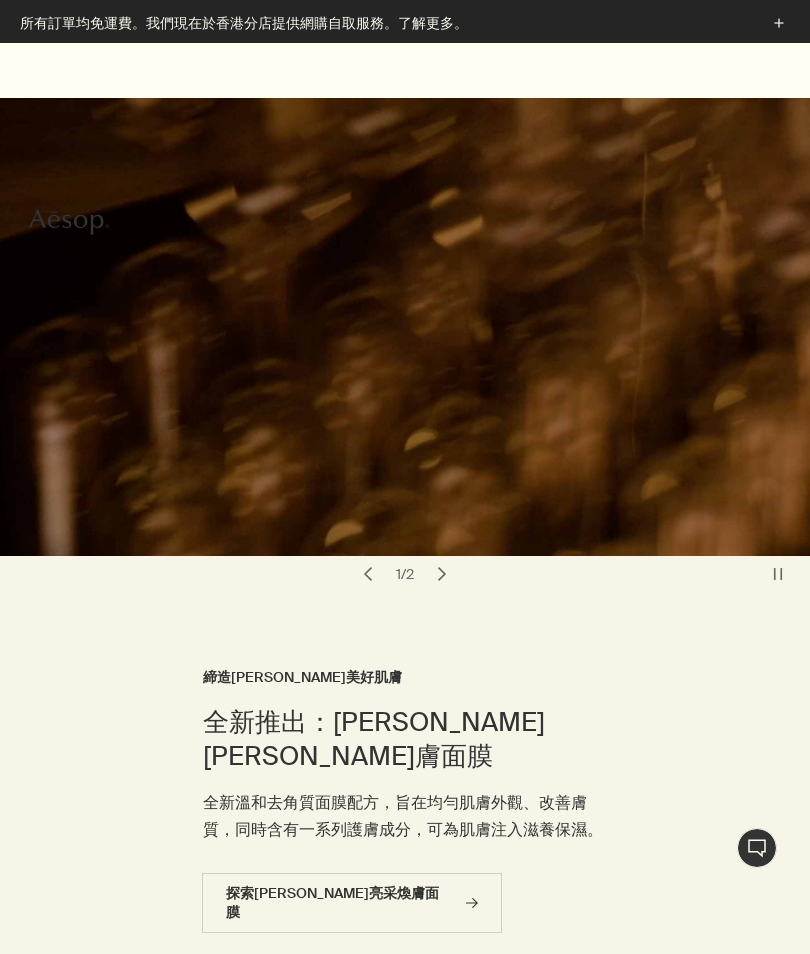 scroll, scrollTop: 5146, scrollLeft: 0, axis: vertical 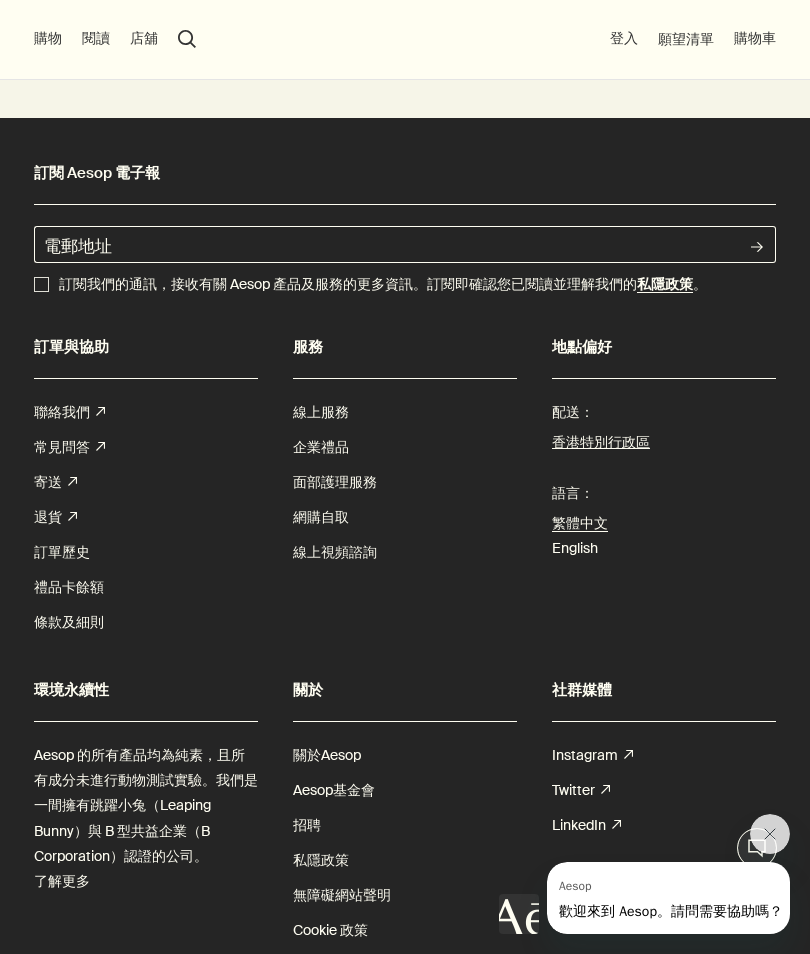 click on "關於Aesop" at bounding box center [327, 755] 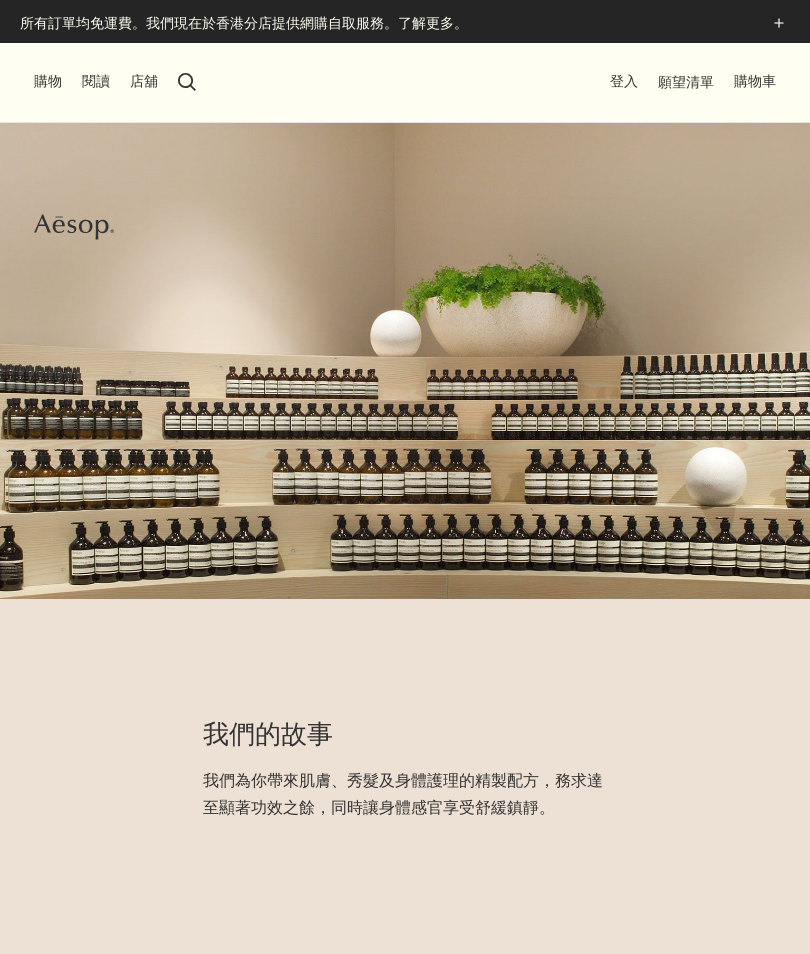 scroll, scrollTop: 0, scrollLeft: 0, axis: both 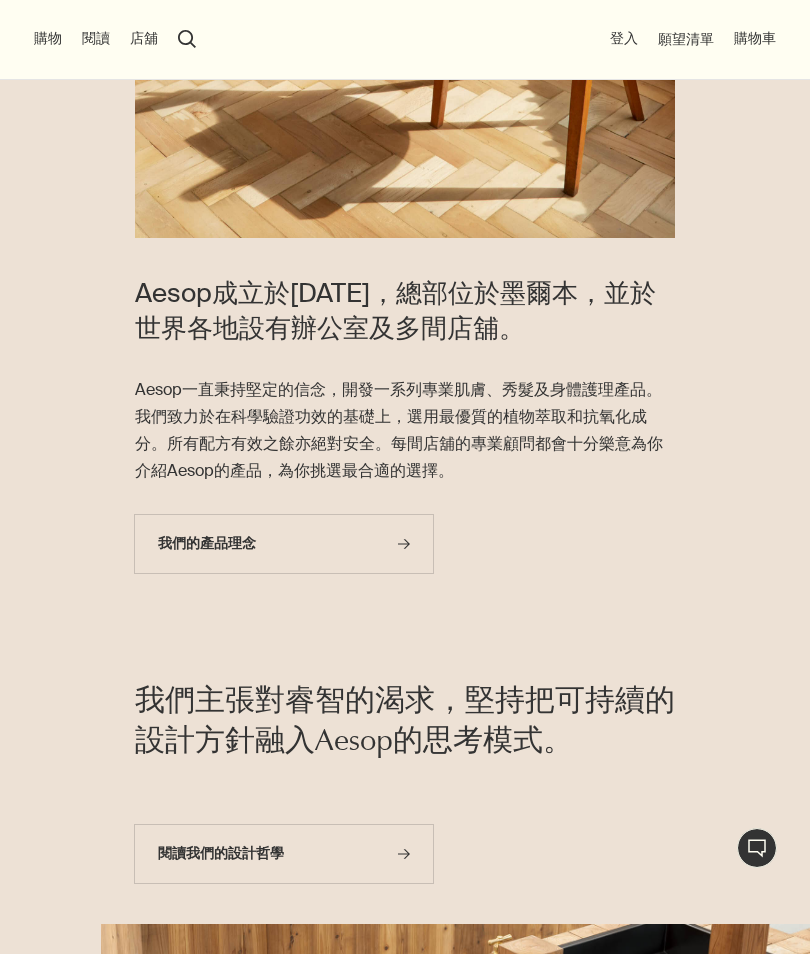 click on "購物" at bounding box center (48, 39) 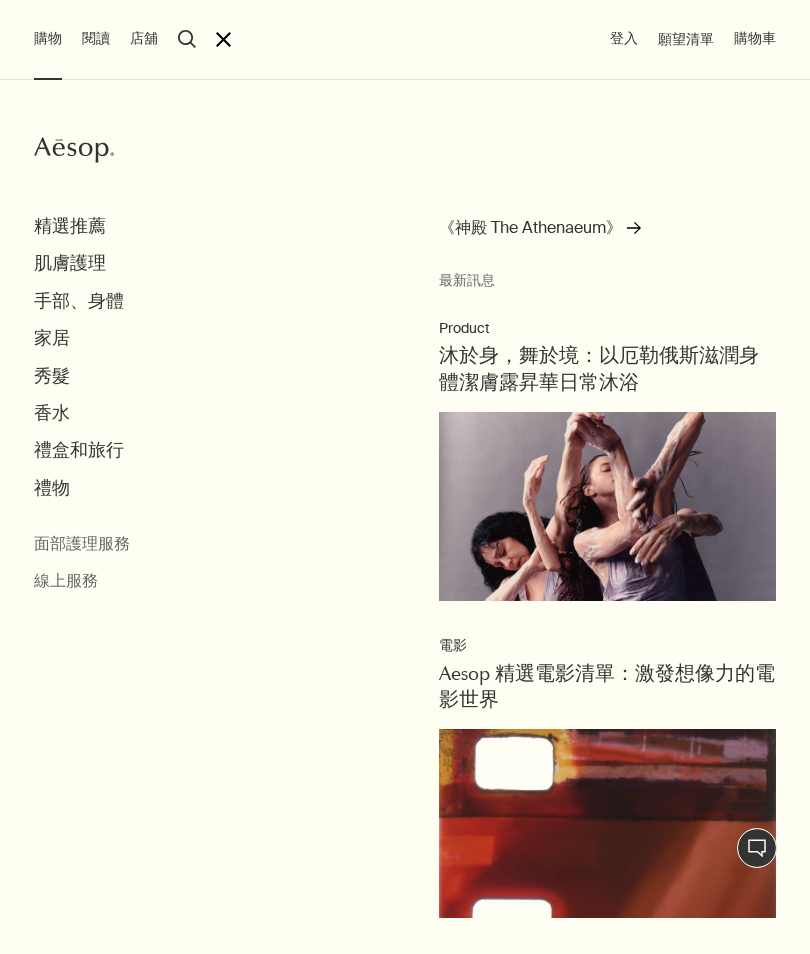 click on "香水" at bounding box center (52, 413) 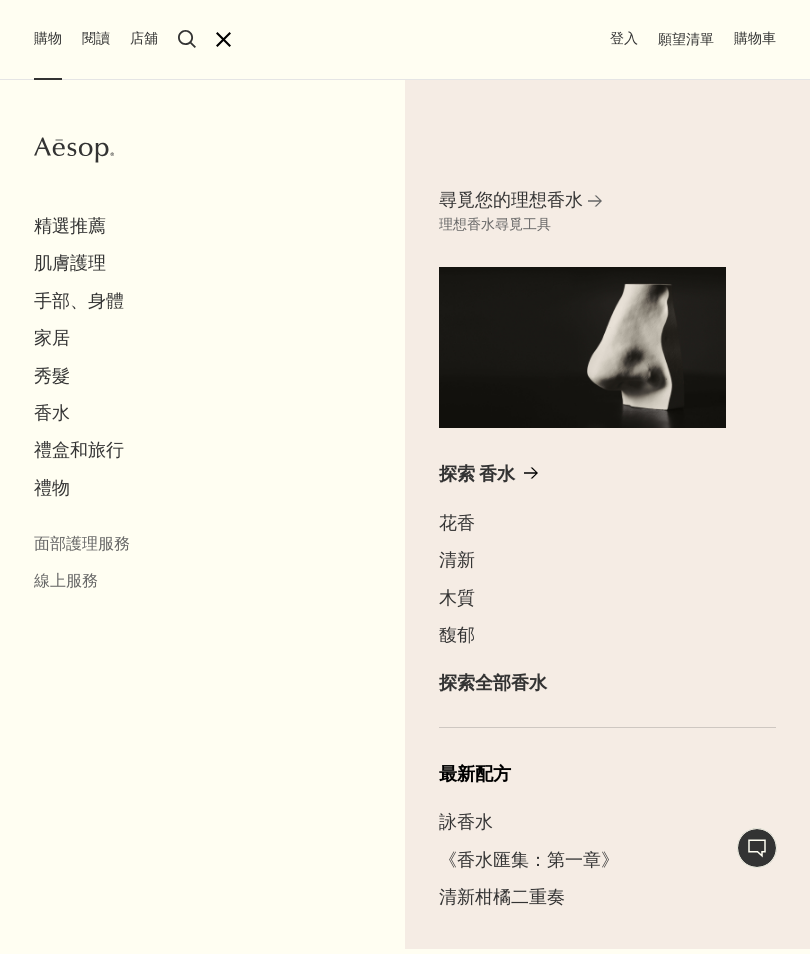 scroll, scrollTop: 46, scrollLeft: 0, axis: vertical 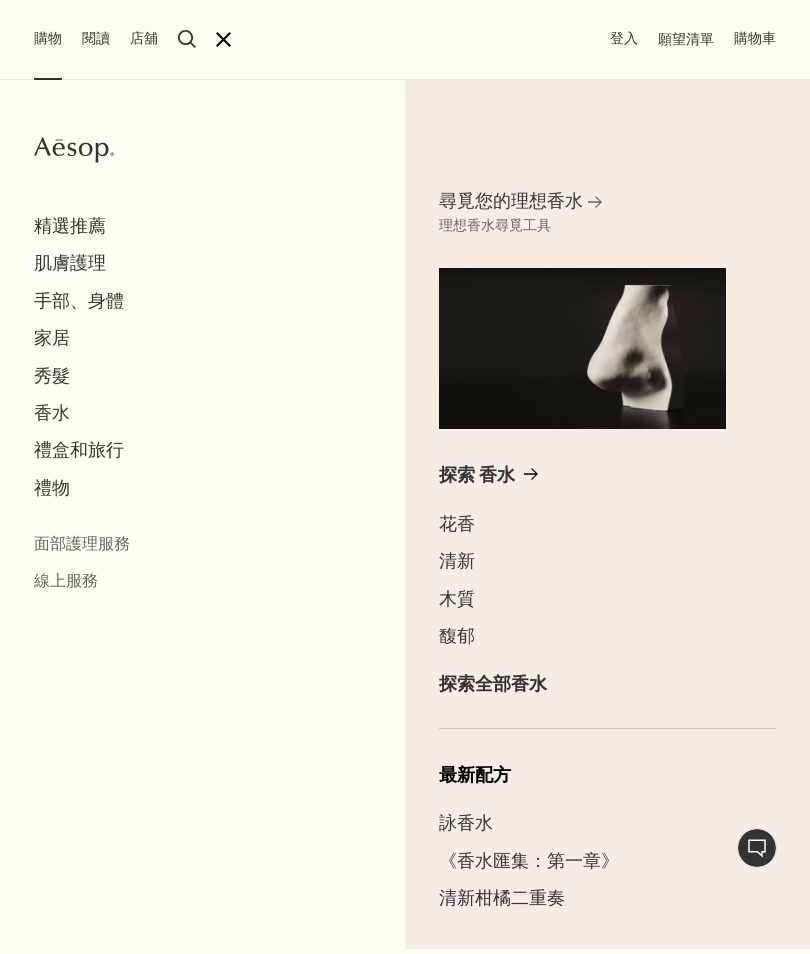 click on "木質" at bounding box center [457, 599] 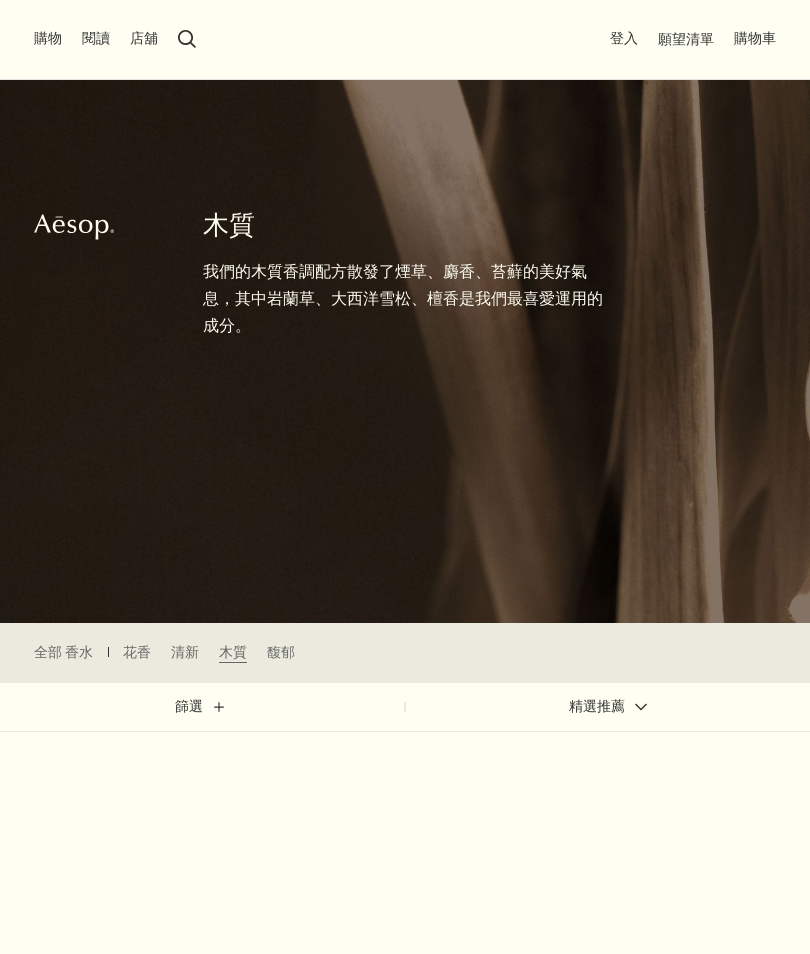 scroll, scrollTop: 50, scrollLeft: 0, axis: vertical 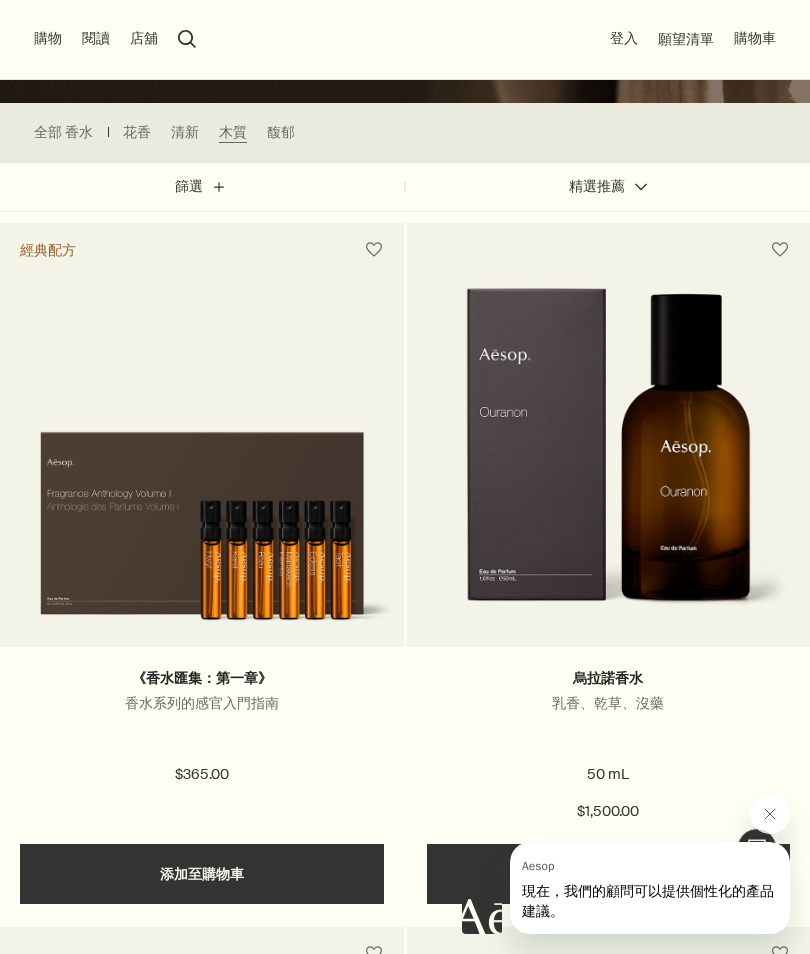 click at bounding box center [202, 520] 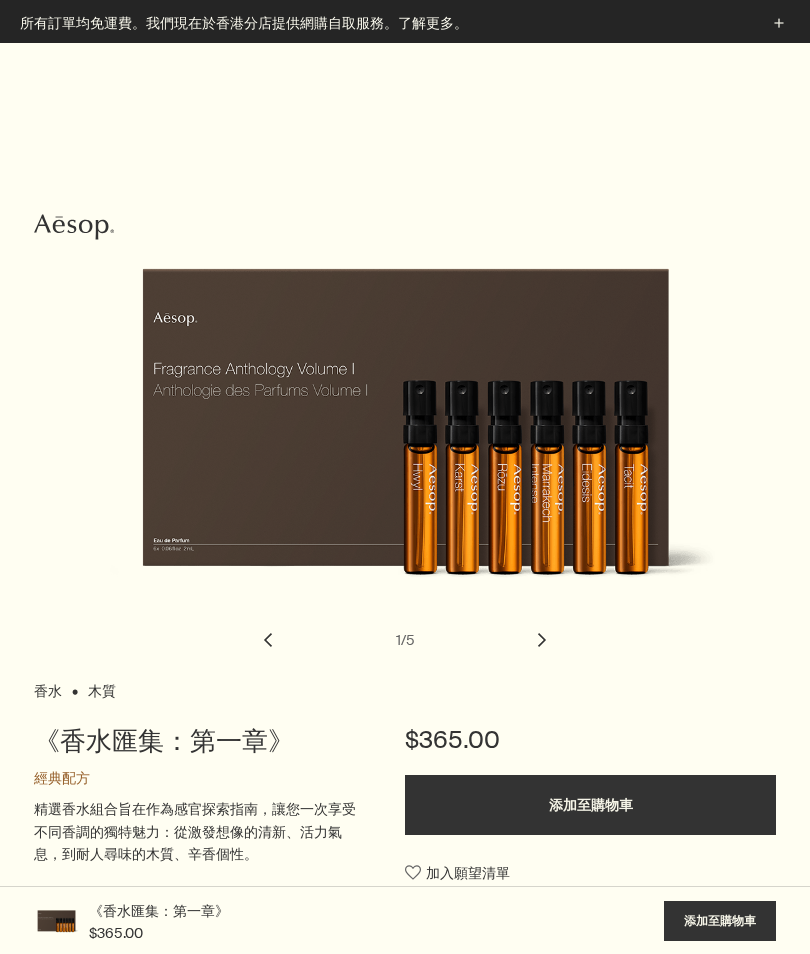 scroll, scrollTop: 251, scrollLeft: 0, axis: vertical 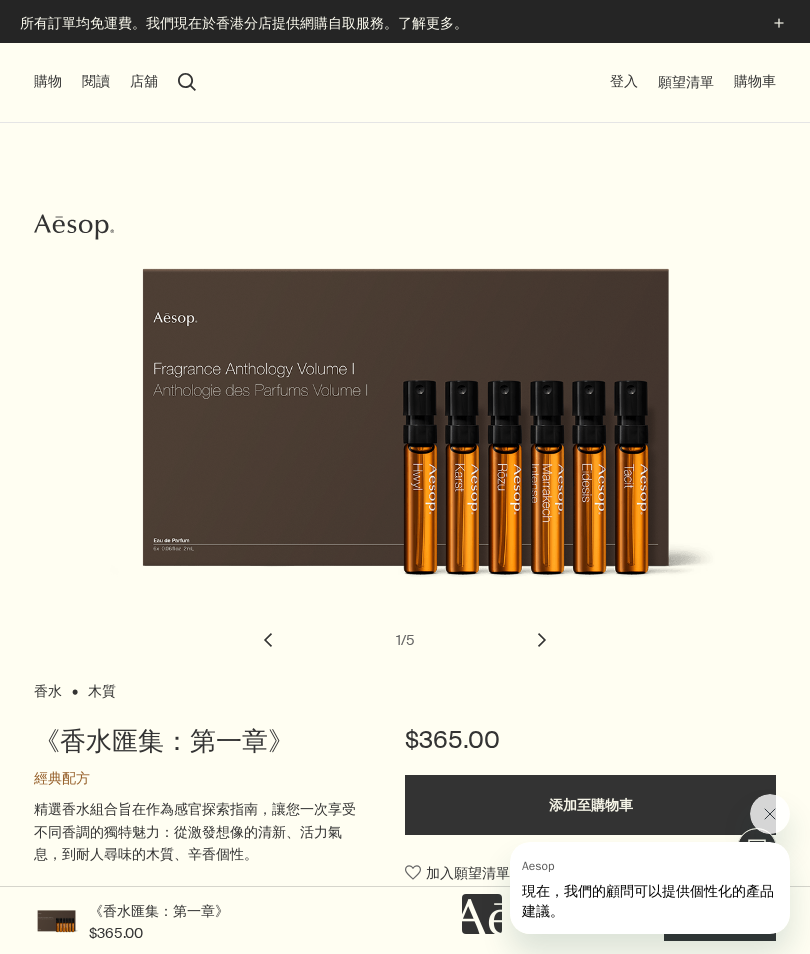 click on "購物" at bounding box center (48, 82) 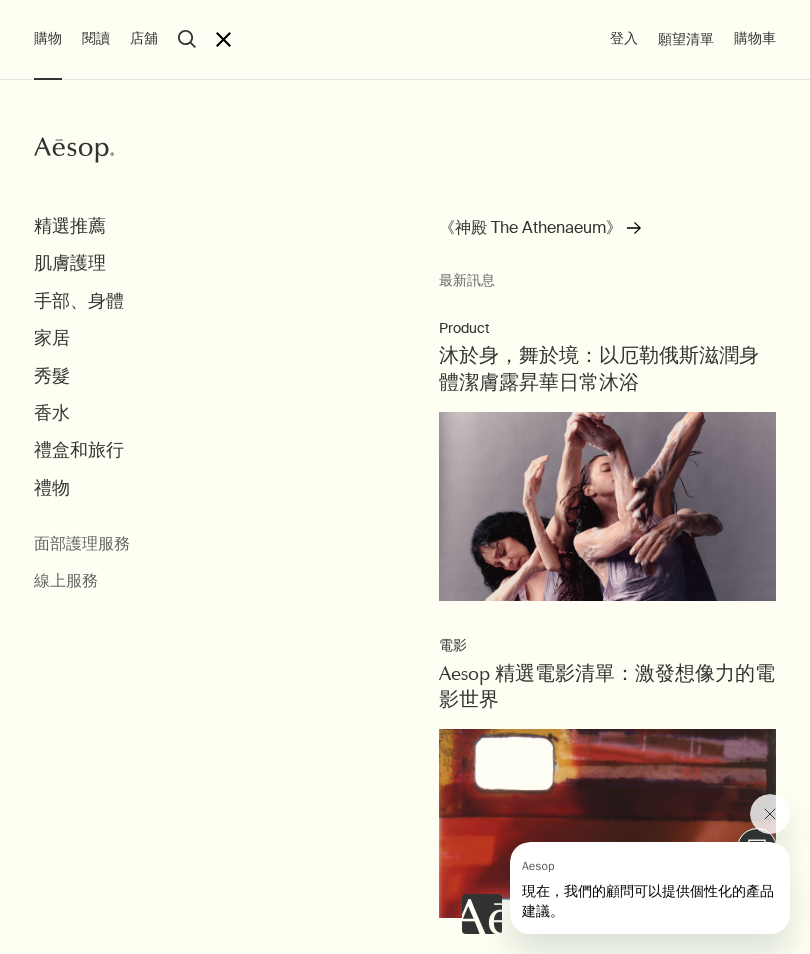 click on "精選推薦" at bounding box center [70, 226] 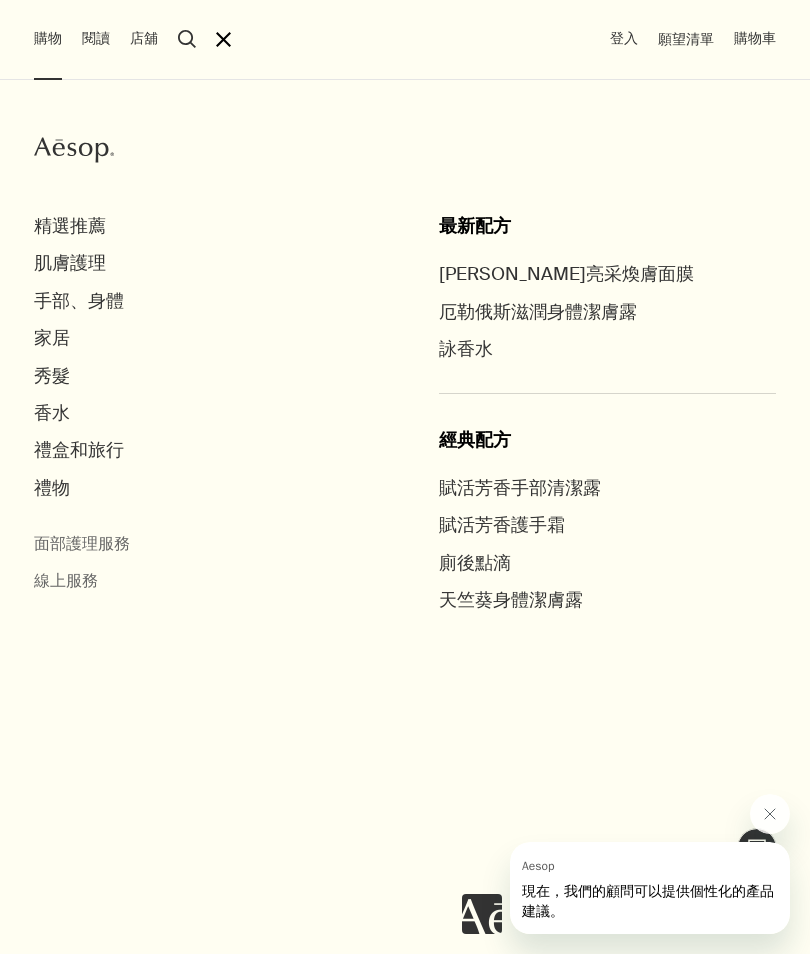 click at bounding box center [770, 814] 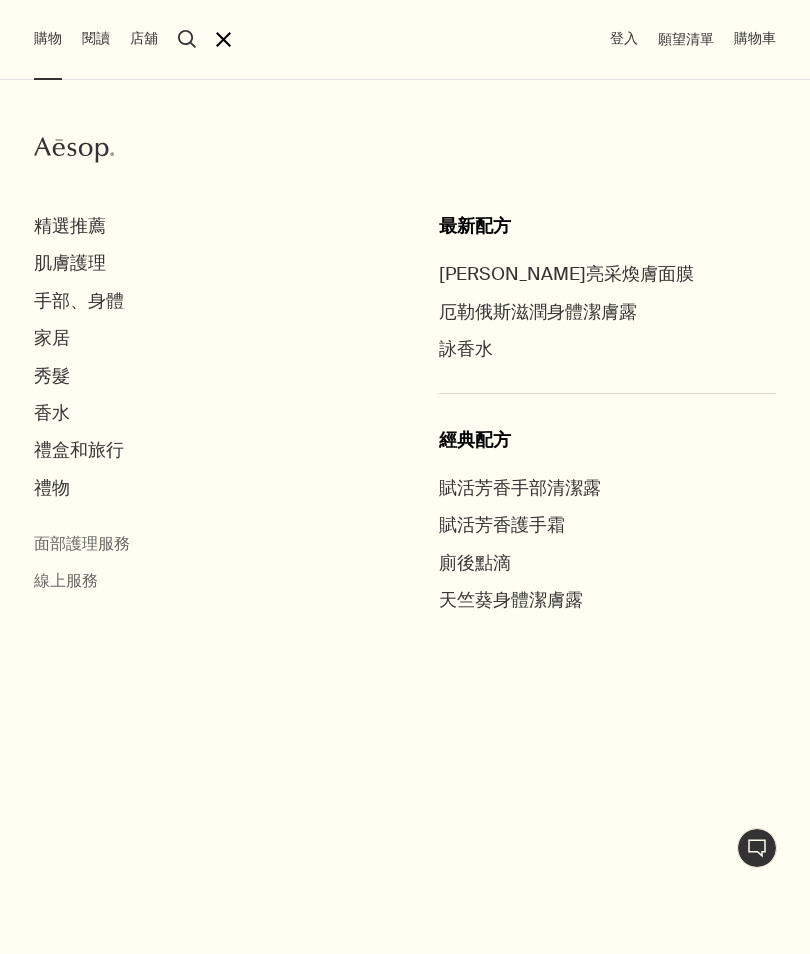 click on "肌膚護理" at bounding box center (70, 263) 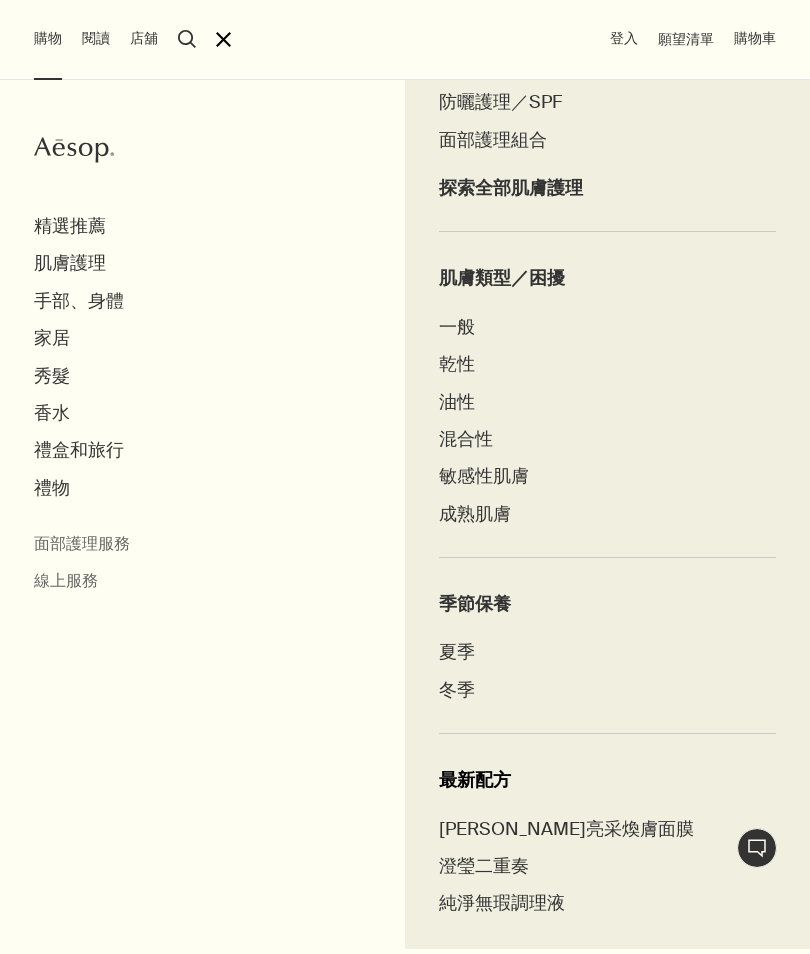 scroll, scrollTop: 692, scrollLeft: 0, axis: vertical 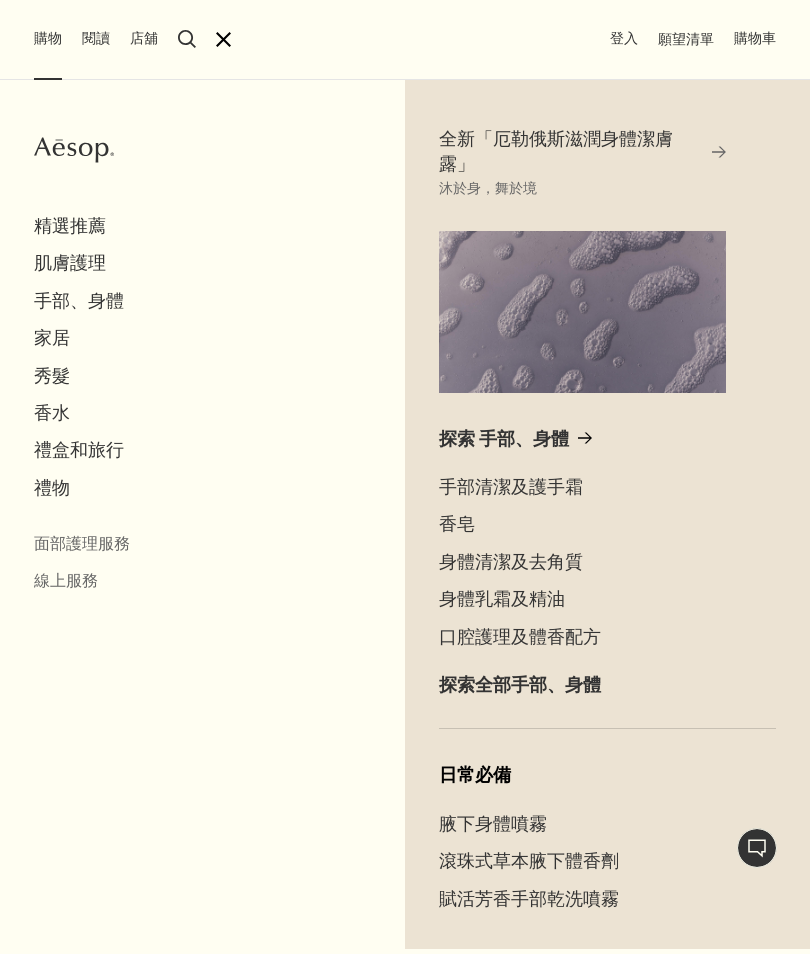 click on "手部清潔及護手霜" at bounding box center [511, 487] 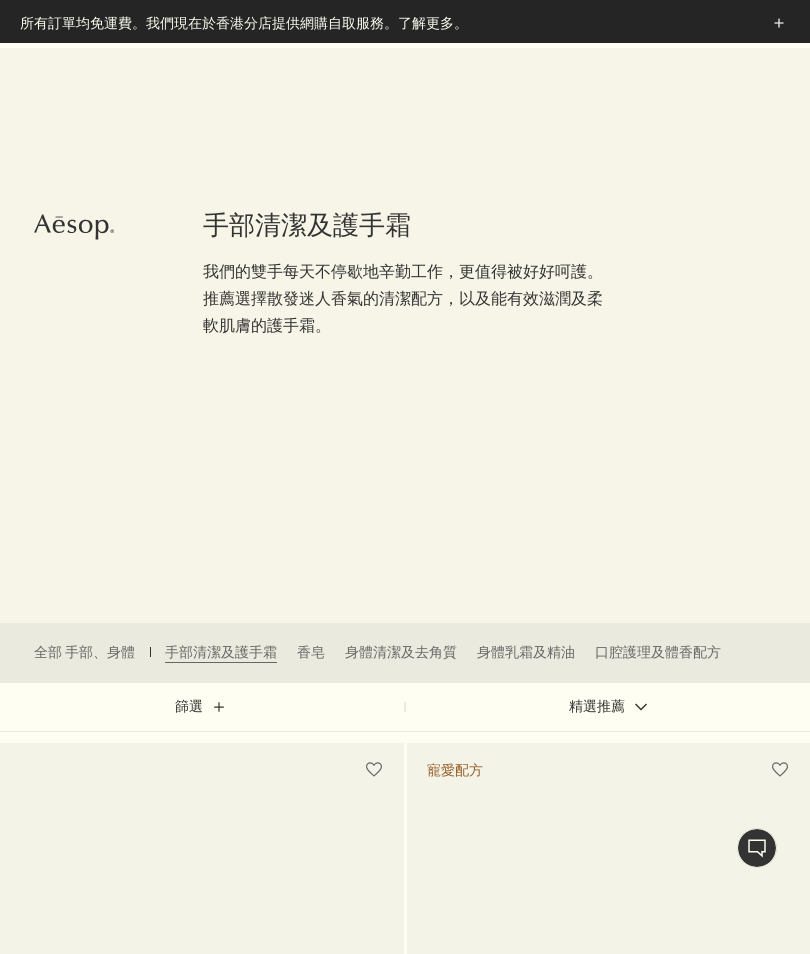 scroll, scrollTop: 195, scrollLeft: 0, axis: vertical 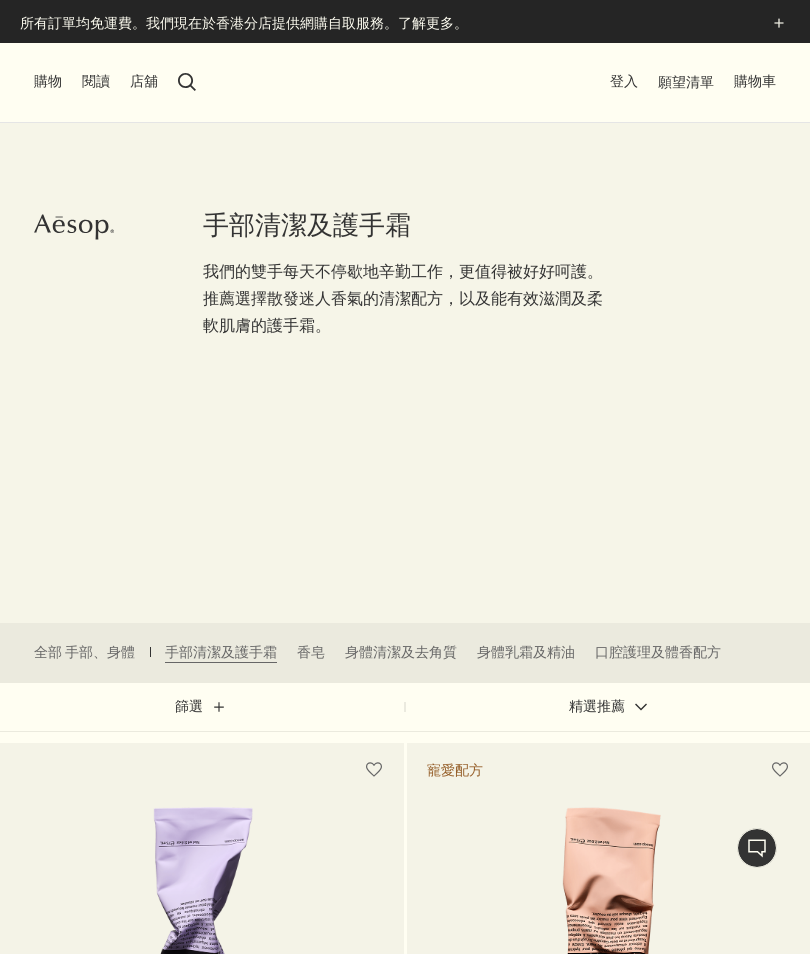 click on "購物 精選推薦 肌膚護理 手部、身體 家居 秀髮 香水 禮盒和旅行 禮物 面部護理服務 線上服務 閱讀 關於 Aesop 的故事 招聘 Aesop基金會 聯絡我們   rightUpArrow 哲學 設計 製品 店舖 search 搜索 登入 願望清單 購物車" at bounding box center [405, 83] 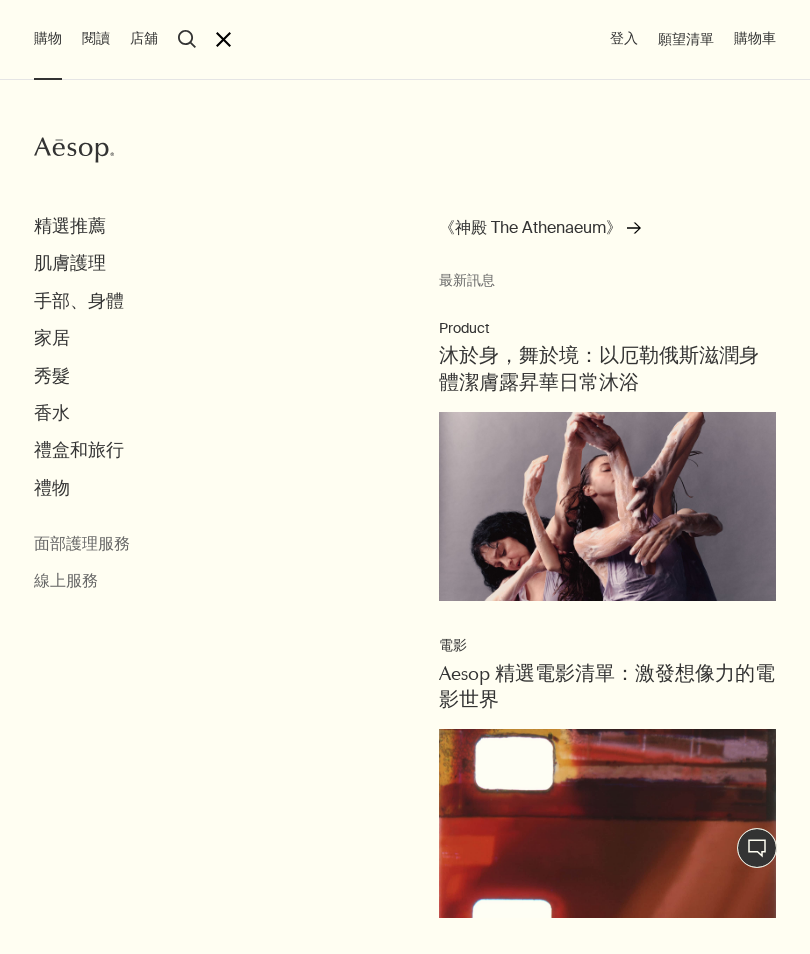 click on "手部、身體" at bounding box center [79, 301] 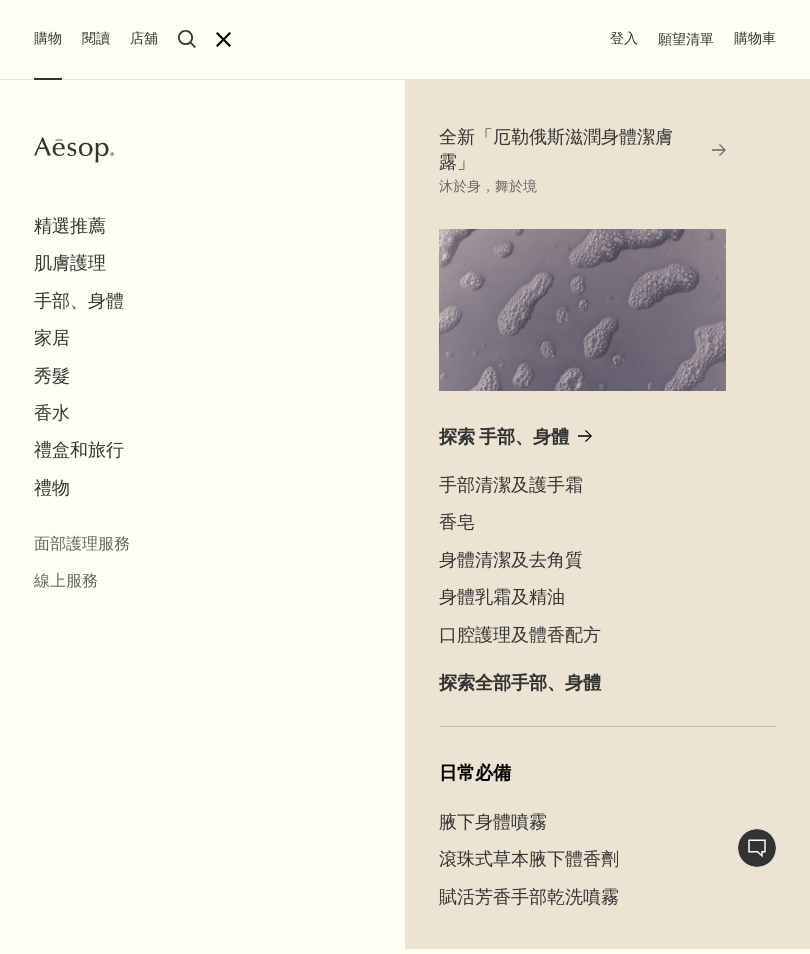 scroll, scrollTop: 108, scrollLeft: 0, axis: vertical 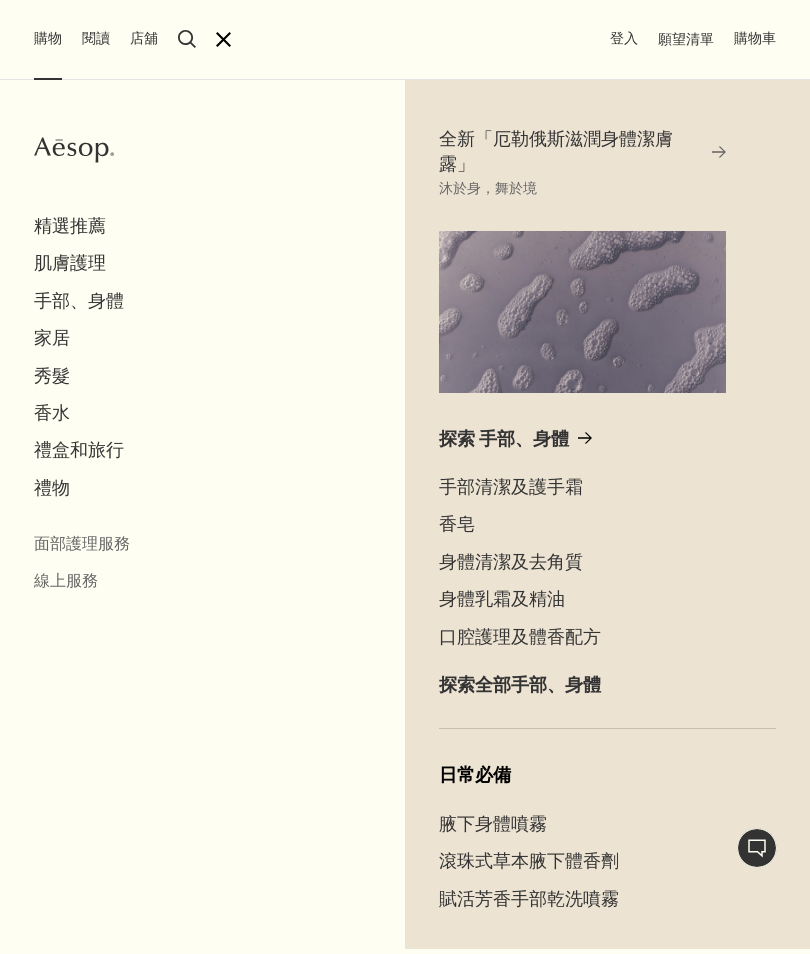 click on "手部清潔及護手霜" at bounding box center (511, 487) 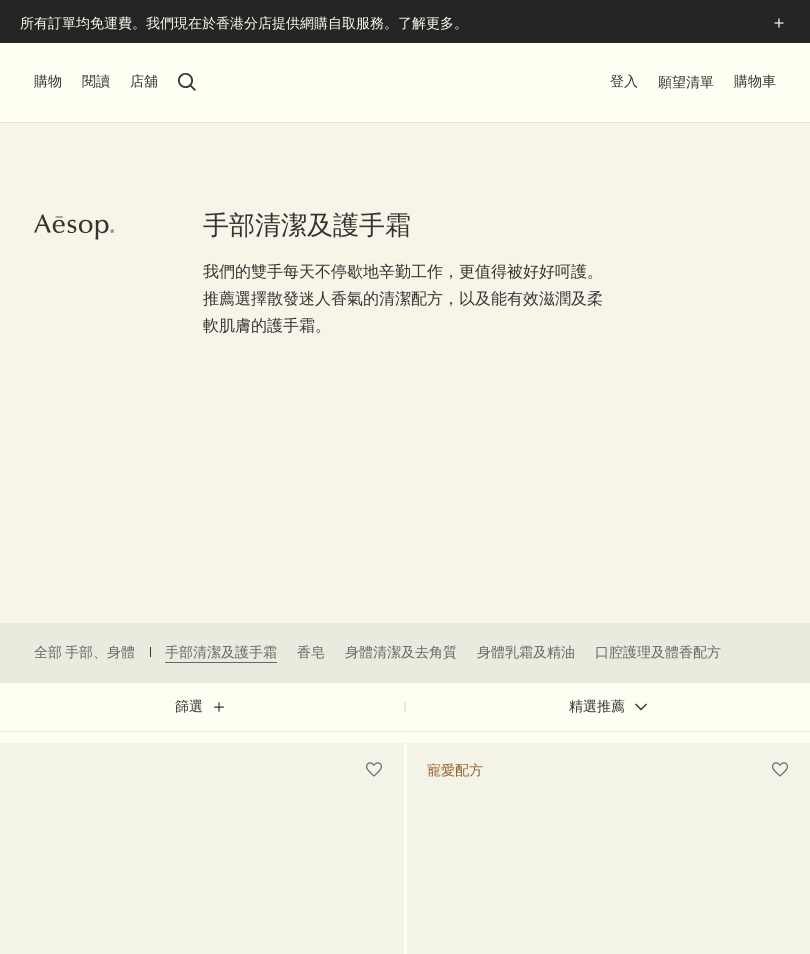 scroll, scrollTop: 0, scrollLeft: 0, axis: both 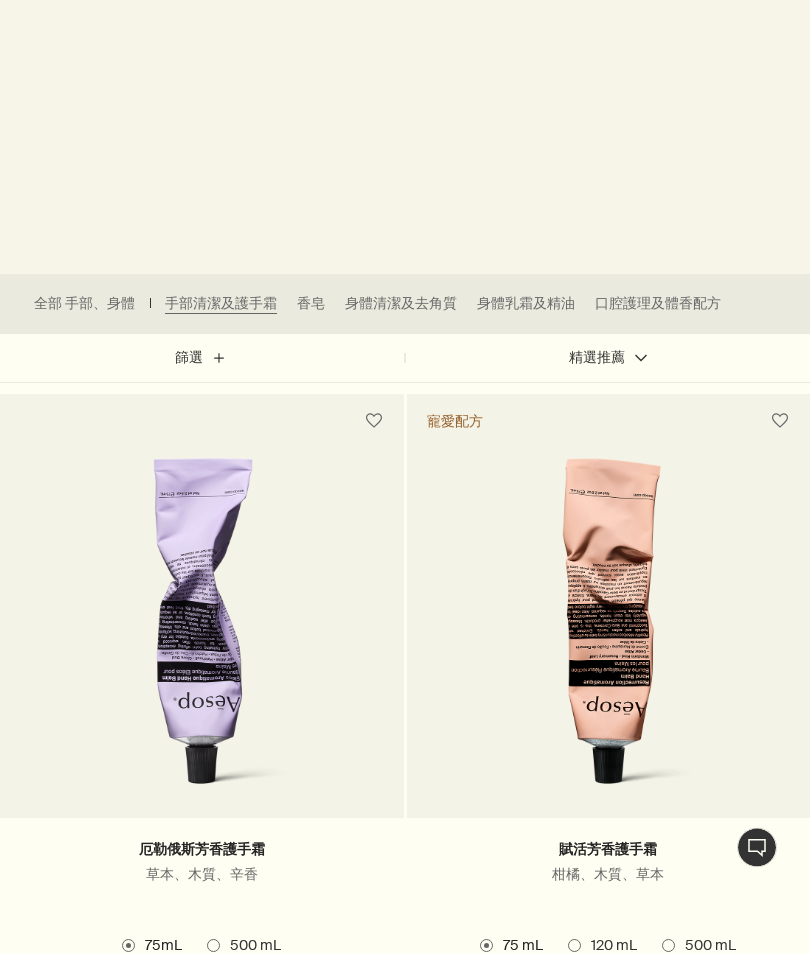 click on "身體清潔及去角質" at bounding box center [401, 305] 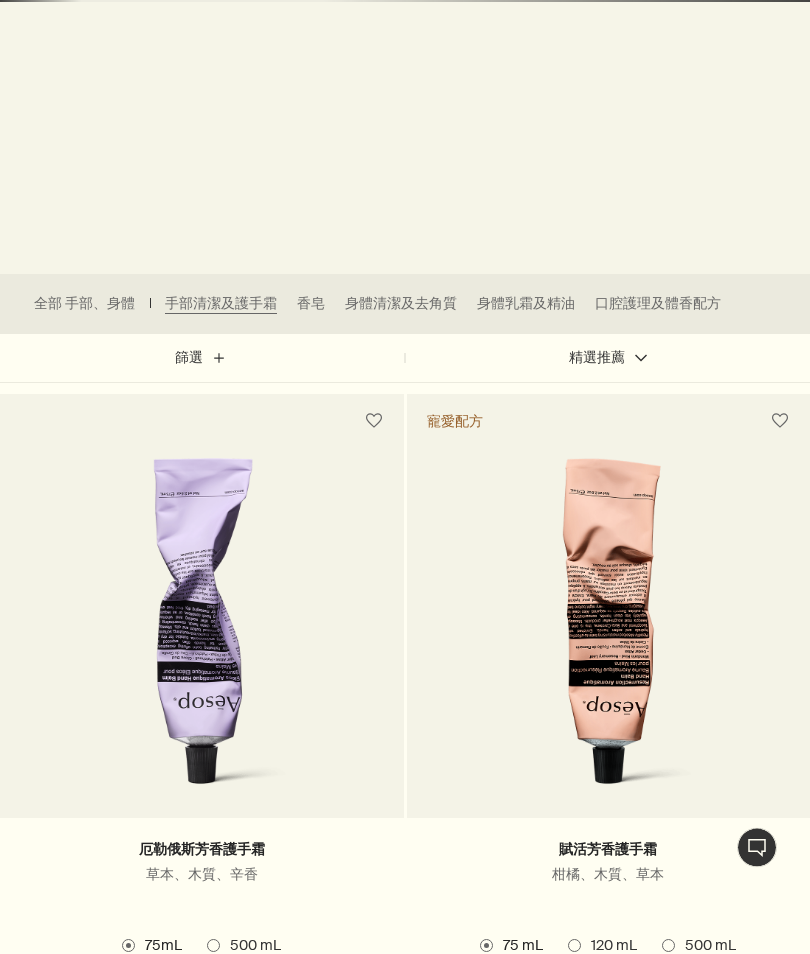 scroll, scrollTop: 349, scrollLeft: 0, axis: vertical 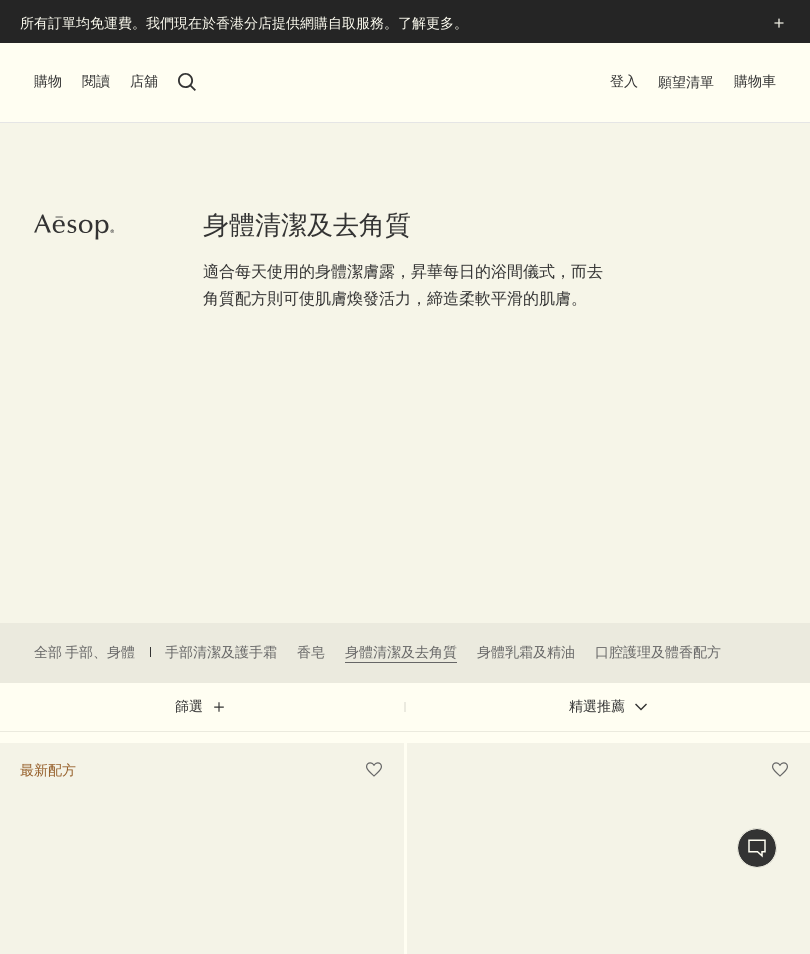 click on "購物" at bounding box center (48, 82) 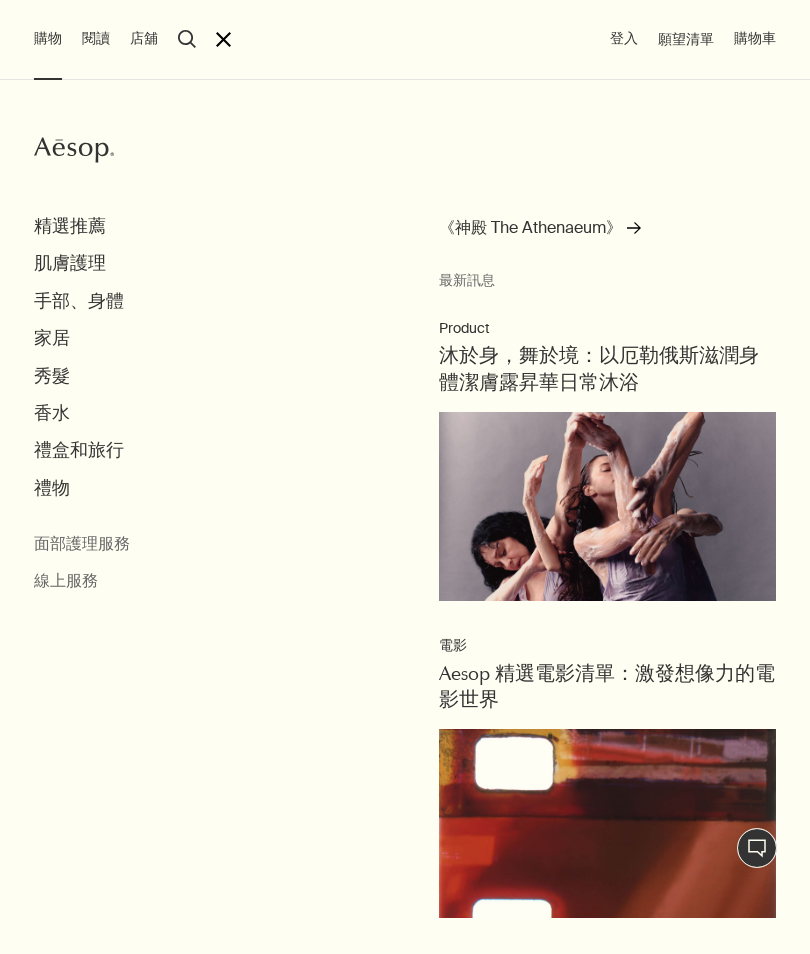 click on "禮盒和旅行" at bounding box center (79, 450) 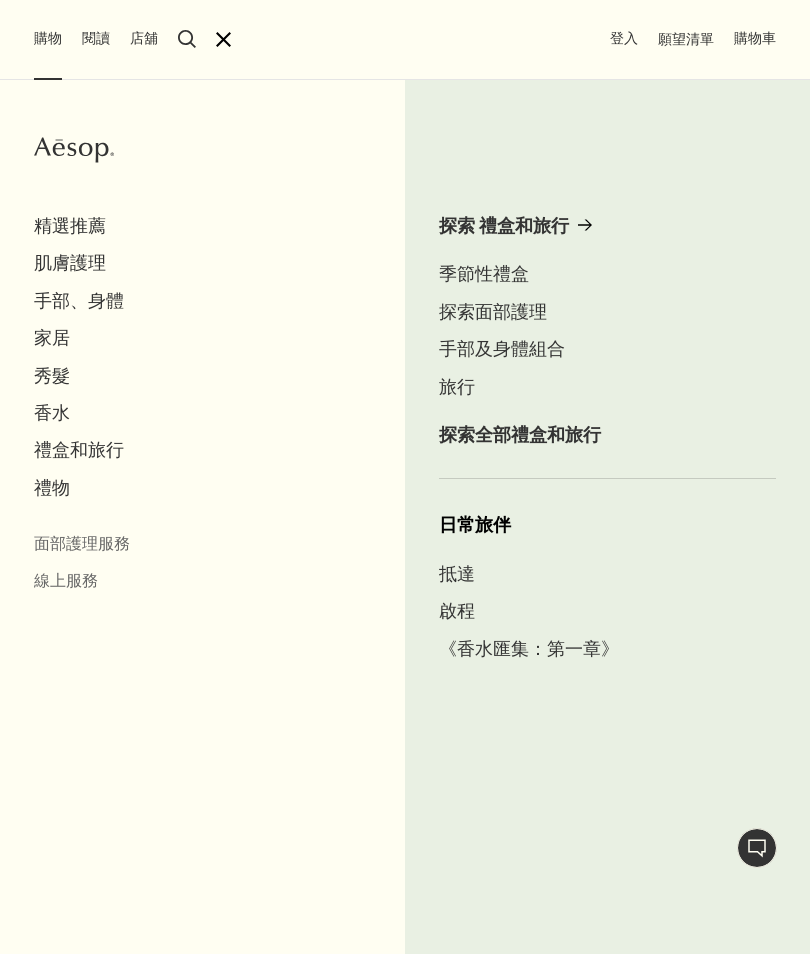 click on "旅行" at bounding box center (457, 387) 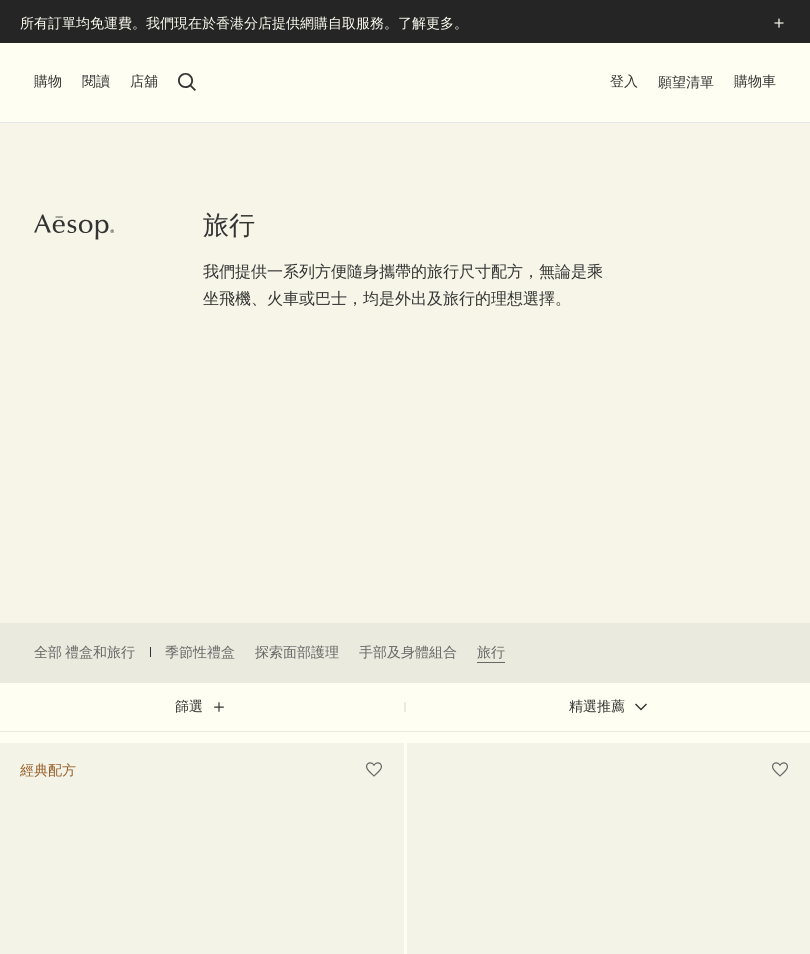scroll, scrollTop: 171, scrollLeft: 0, axis: vertical 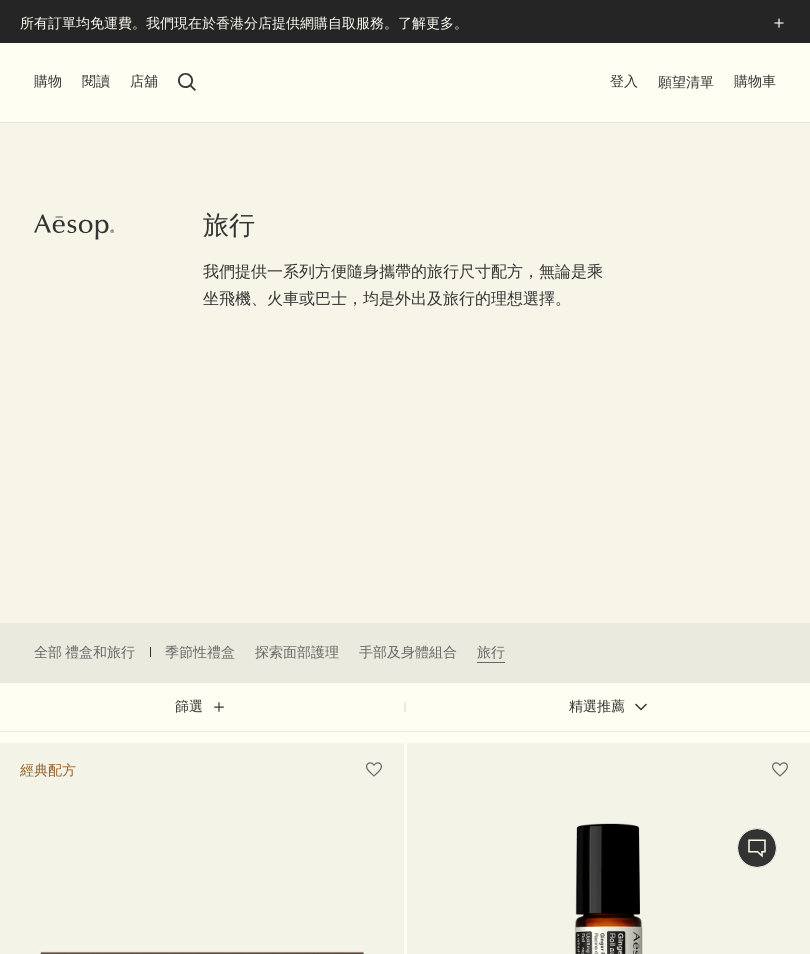 click on "手部及身體組合" at bounding box center [408, 653] 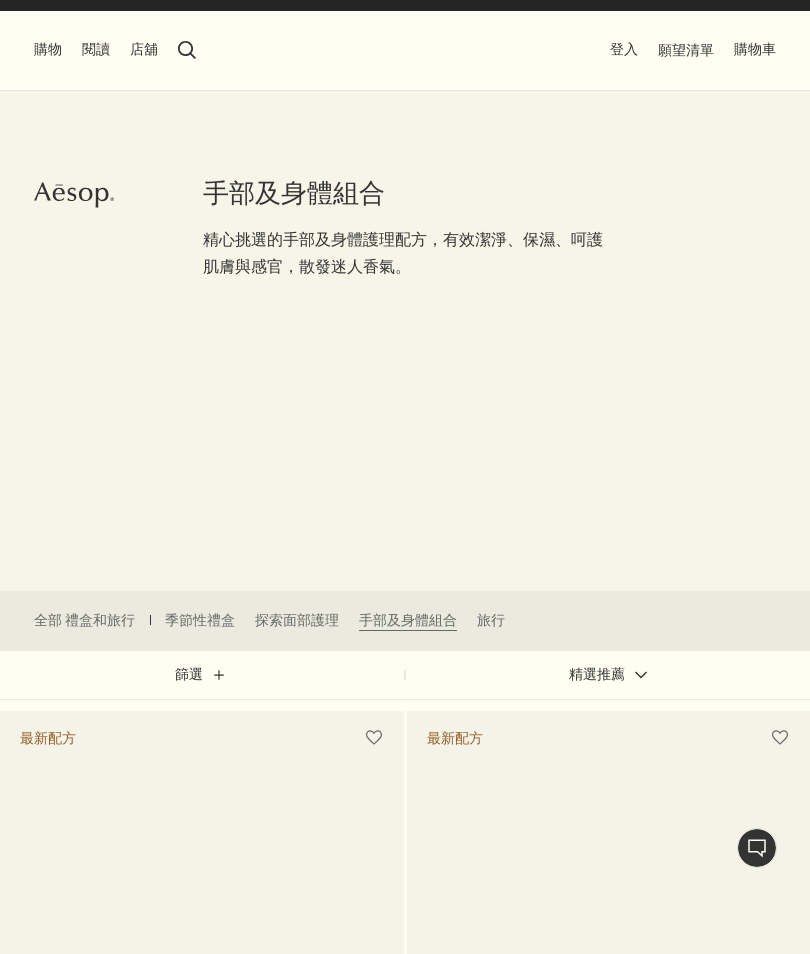 scroll, scrollTop: 0, scrollLeft: 0, axis: both 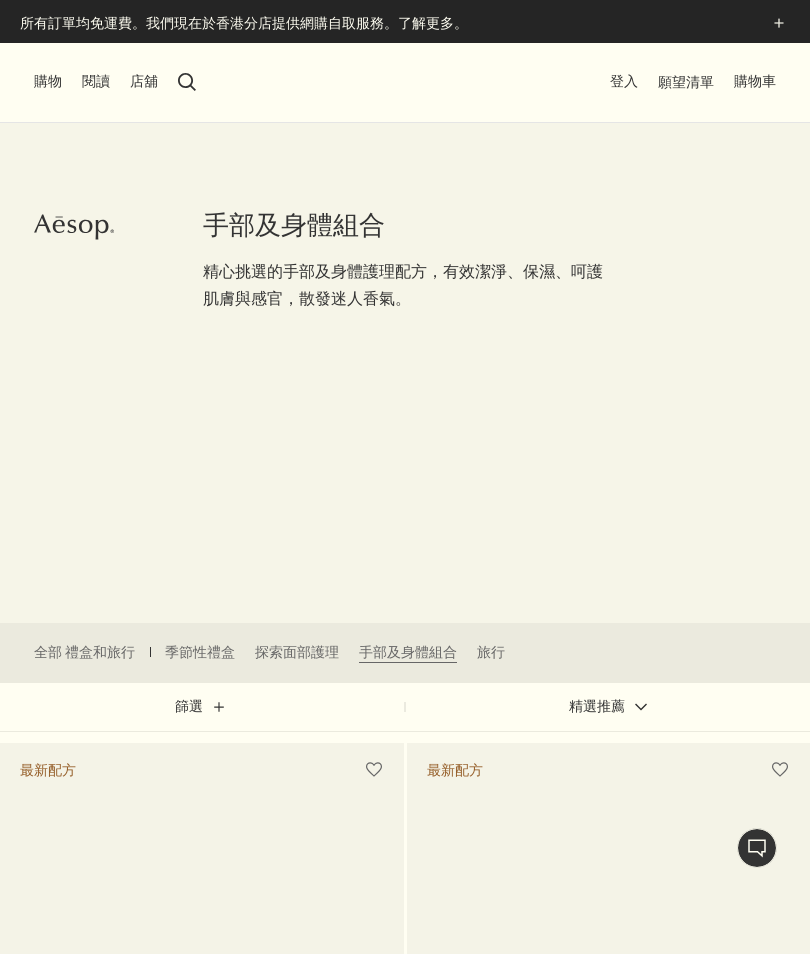 click on "季節性禮盒" at bounding box center [200, 653] 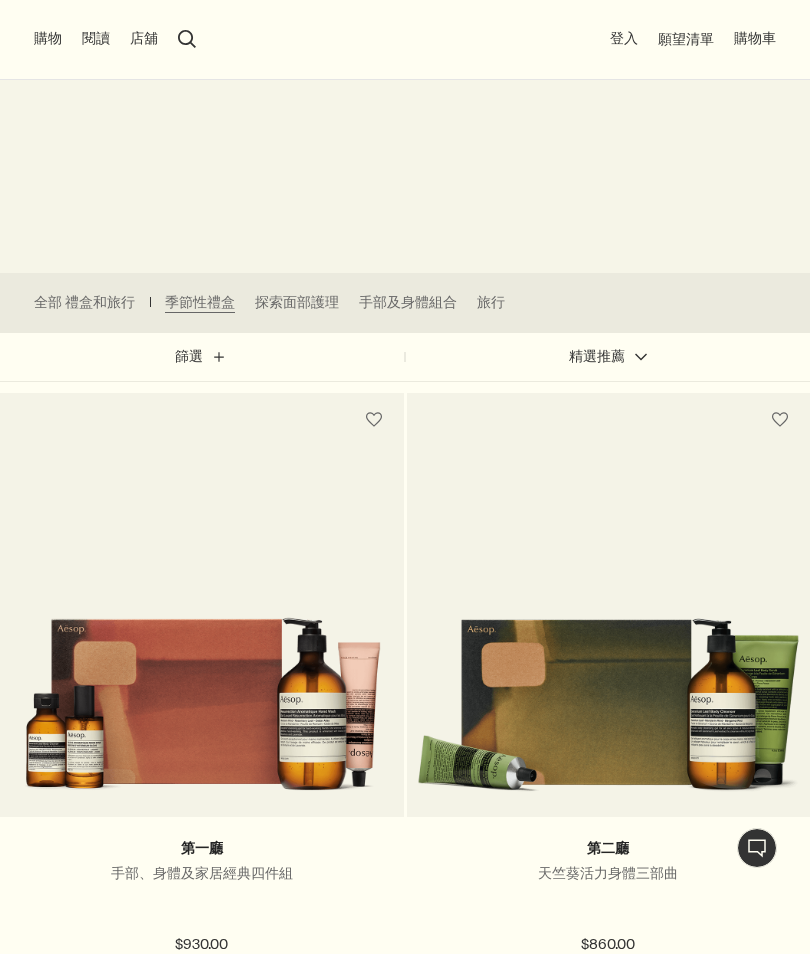 scroll, scrollTop: 0, scrollLeft: 0, axis: both 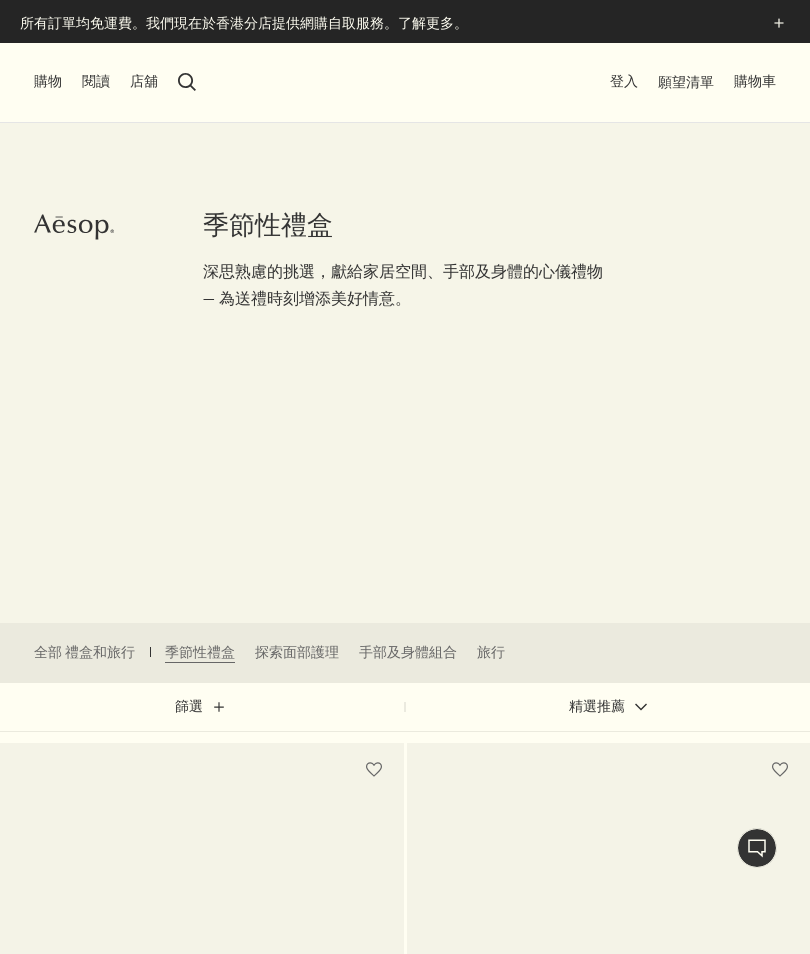 click on "閱讀" at bounding box center (96, 82) 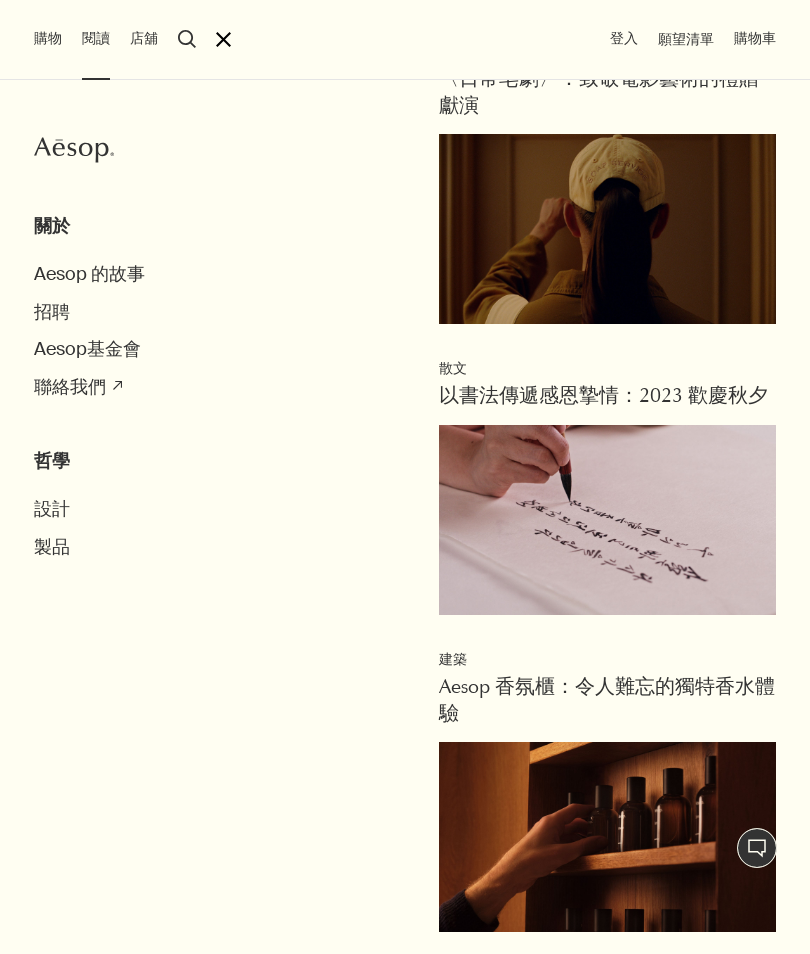 scroll, scrollTop: 911, scrollLeft: 0, axis: vertical 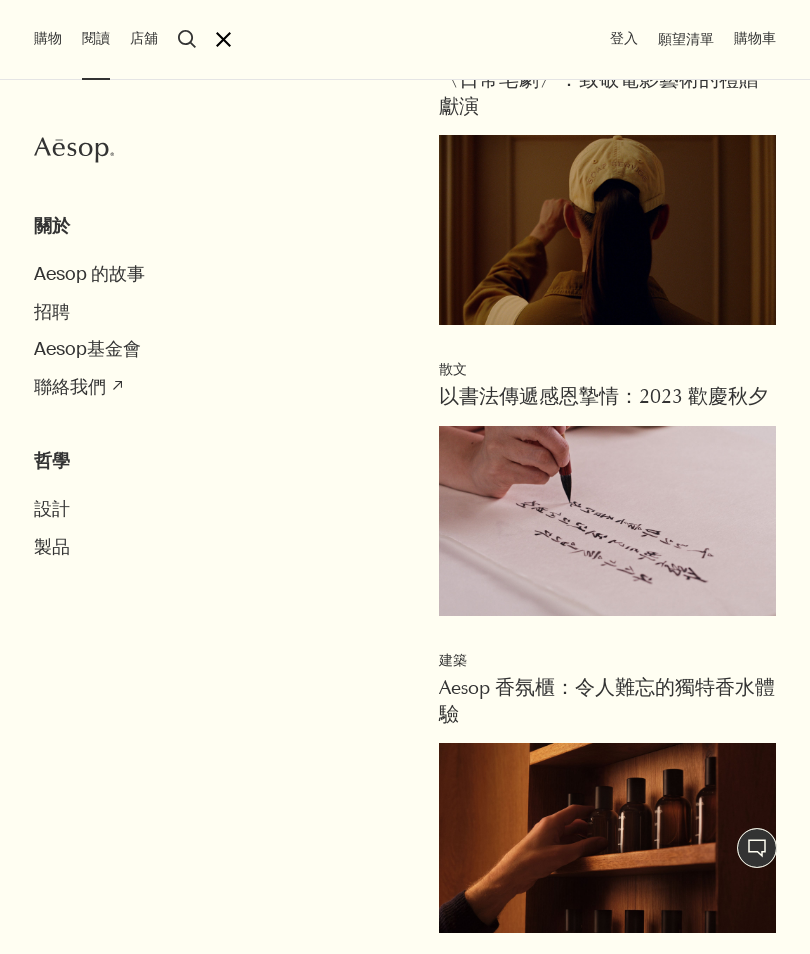 click on "製品" at bounding box center [52, 547] 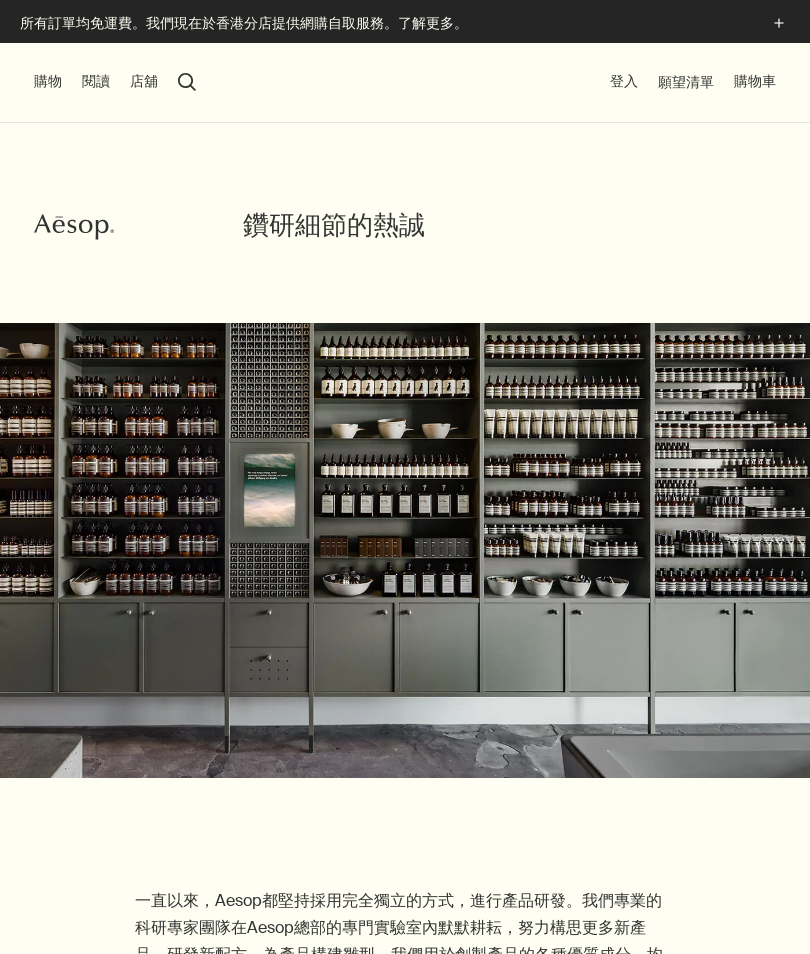 scroll, scrollTop: 0, scrollLeft: 0, axis: both 